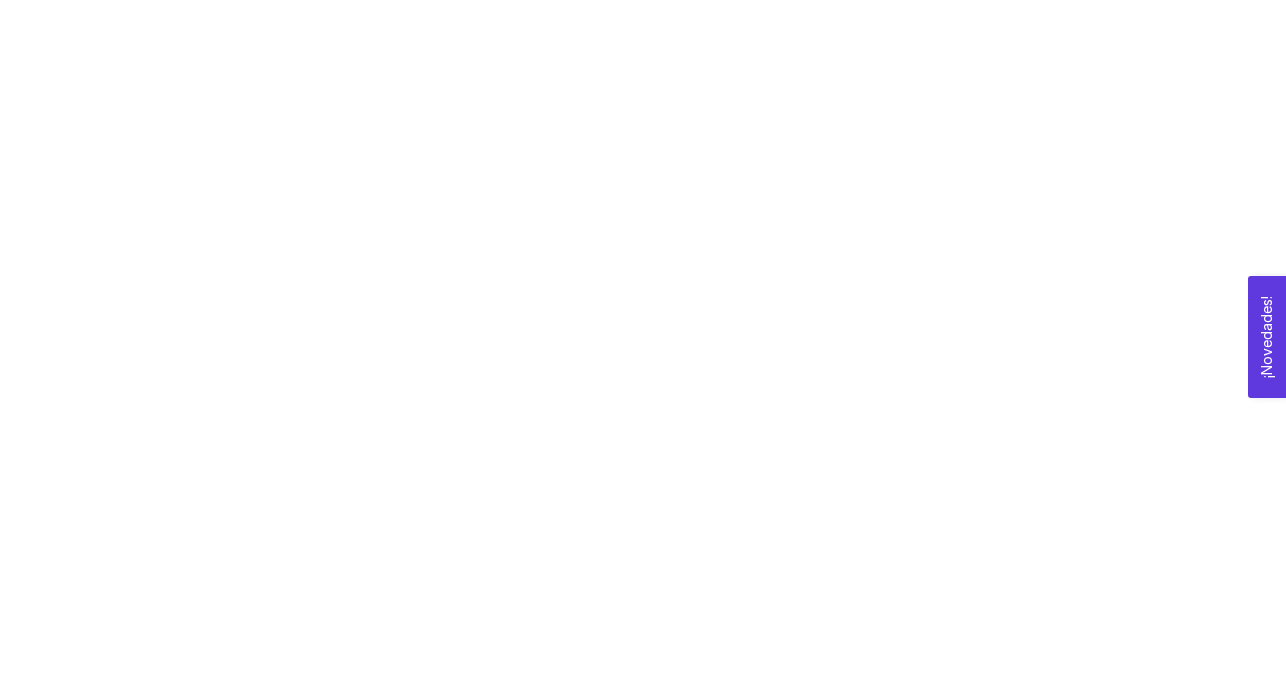 scroll, scrollTop: 0, scrollLeft: 0, axis: both 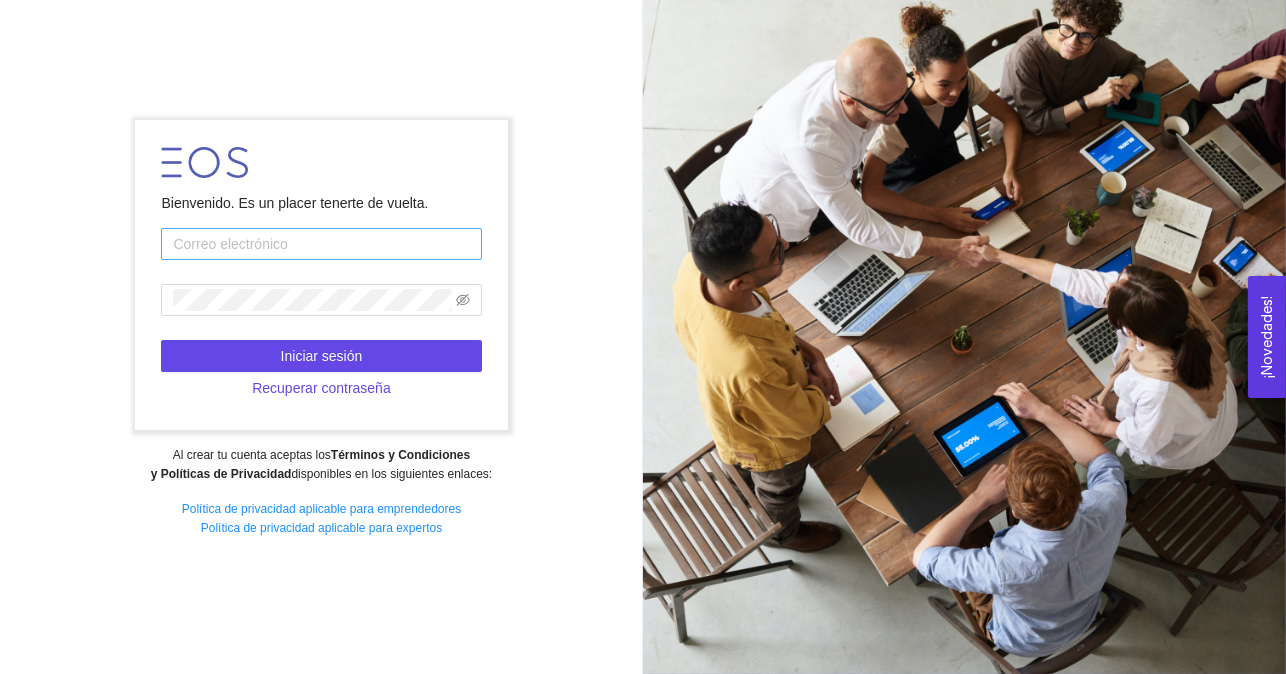click at bounding box center (321, 244) 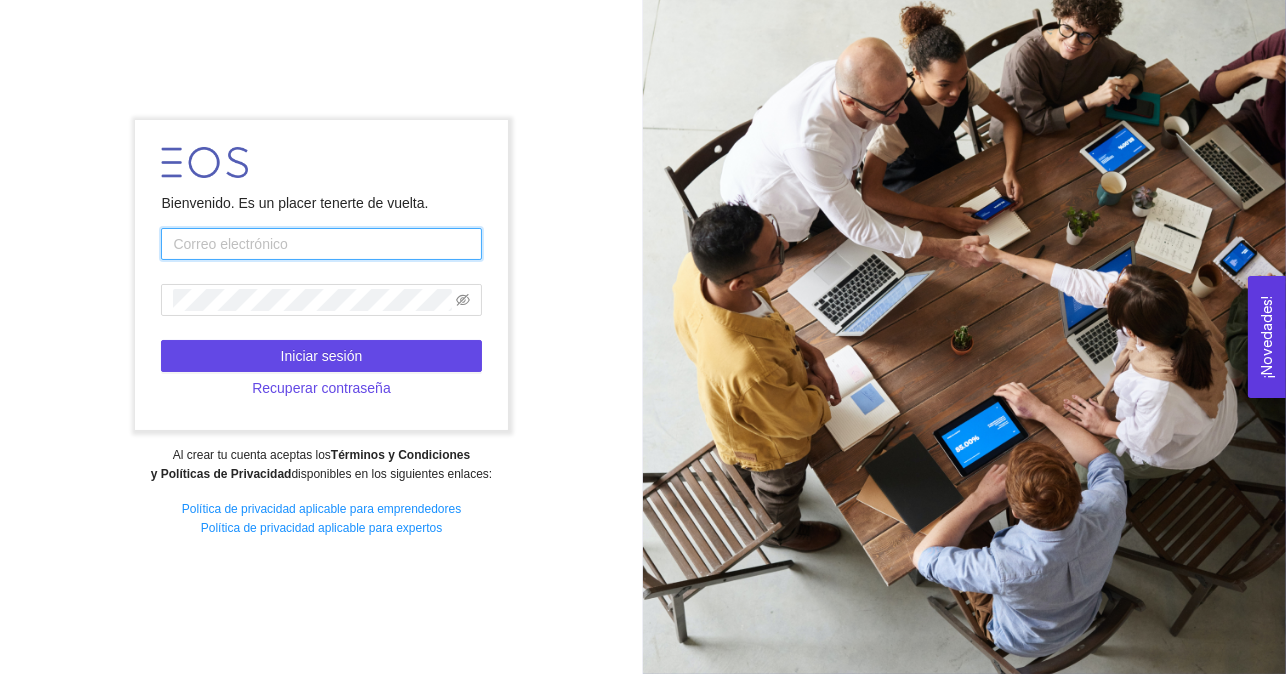 type on "[EMAIL]" 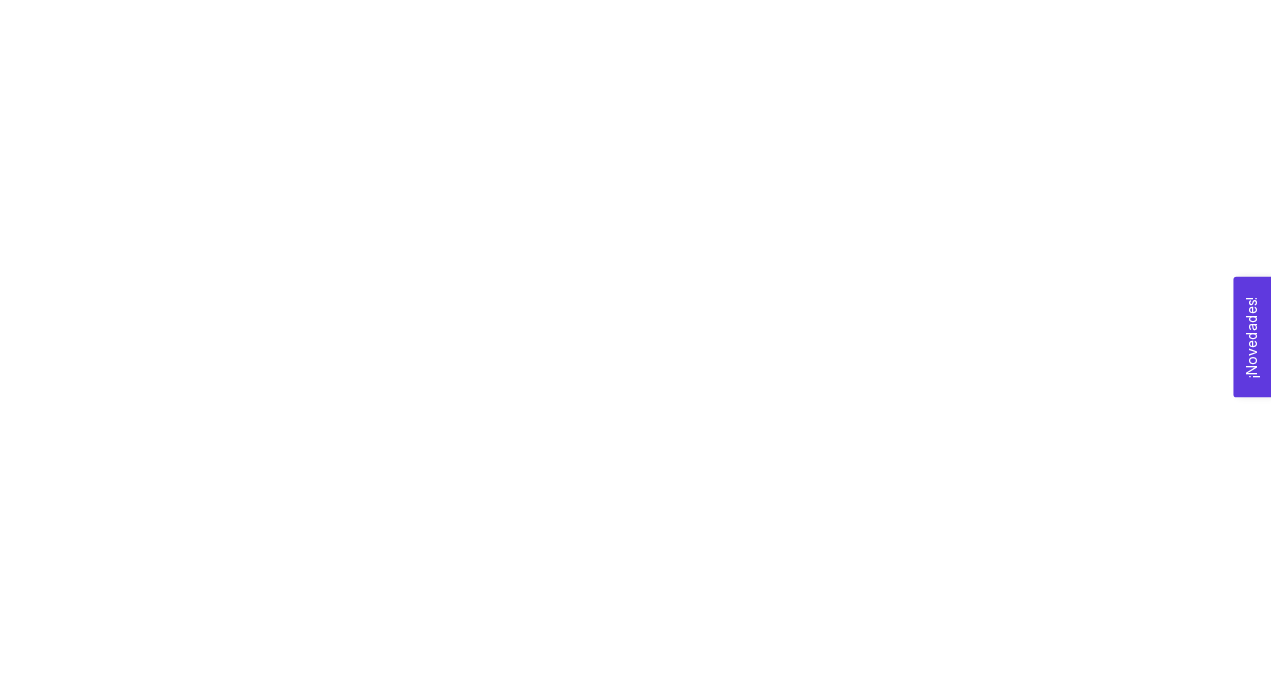 scroll, scrollTop: 0, scrollLeft: 0, axis: both 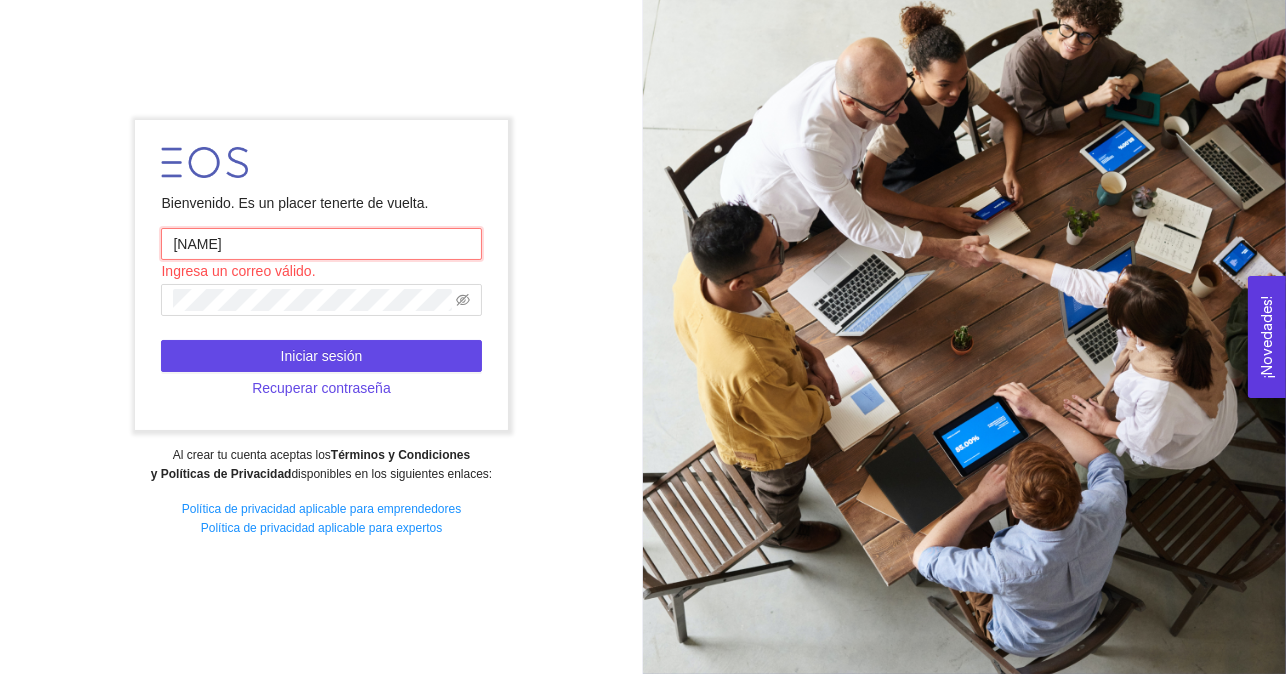 type on "[EMAIL]" 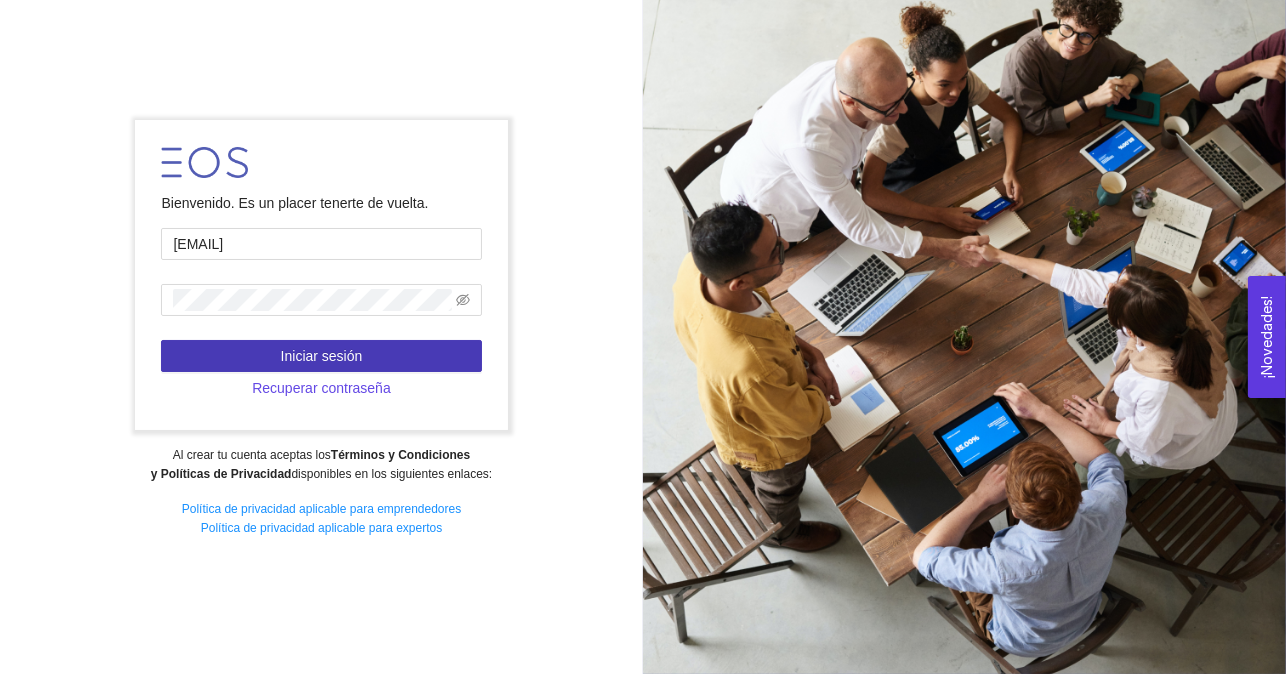 click on "Iniciar sesión" at bounding box center (321, 356) 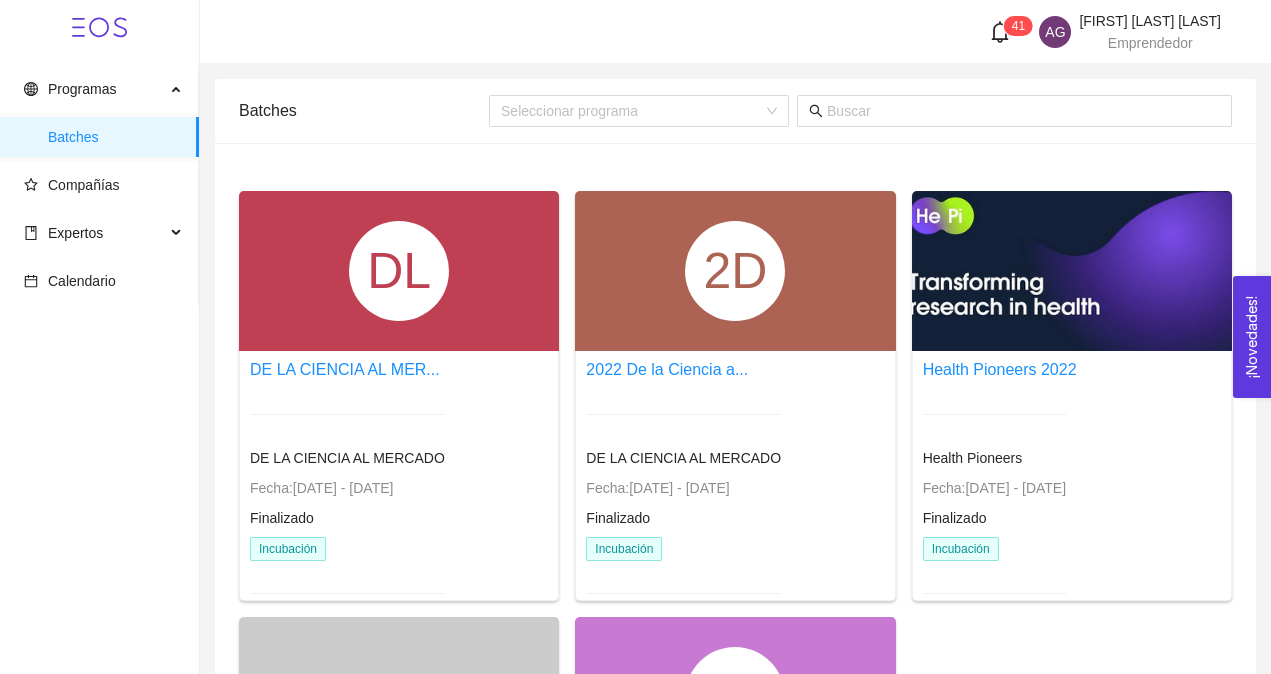 scroll, scrollTop: 0, scrollLeft: 0, axis: both 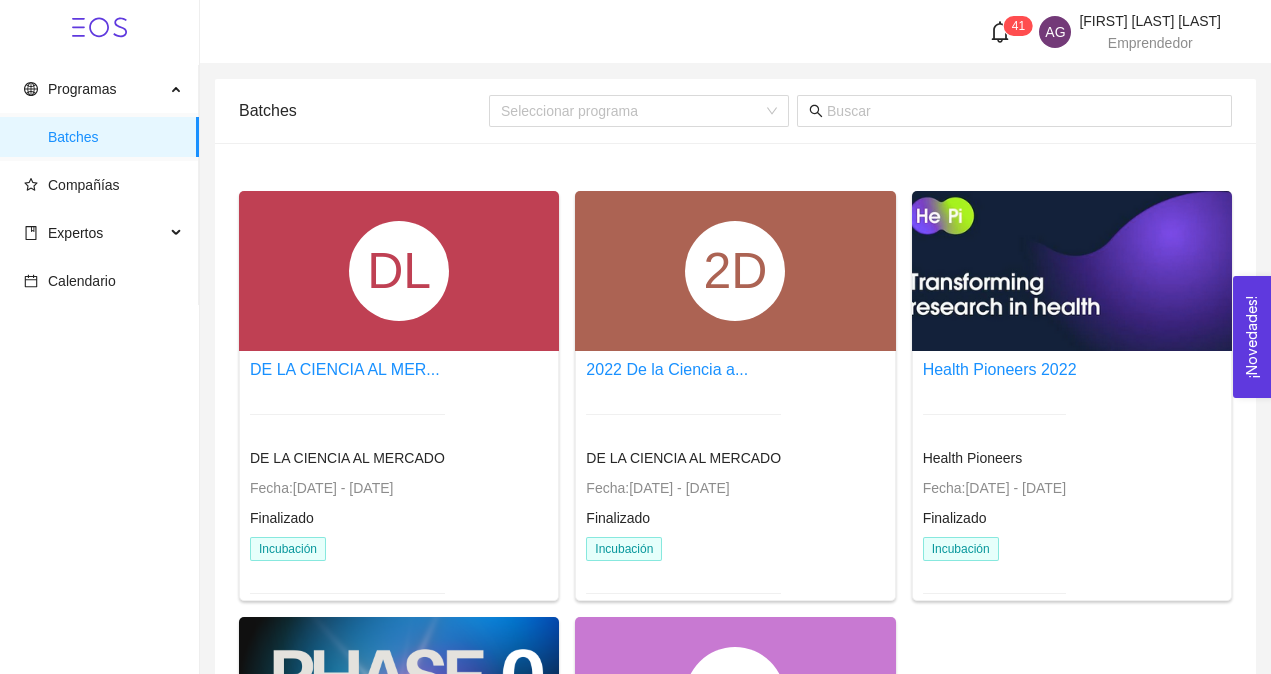 click on "DL DE LA CIENCIA AL MER... DE LA CIENCIA AL MERCADO Fecha:  [DATE] - [DATE] Finalizado Incubación 2D 2022 De la Ciencia a... DE LA CIENCIA AL MERCADO Fecha:  [DATE] - [DATE] Finalizado Incubación Health Pioneers 2022 Health Pioneers Fecha:  [DATE] - [DATE] Finalizado Incubación PHASE.0 | Líderes de... Phase.0 Fecha:  [DATE] - [DATE] Finalizado Pre-incubación 2D 2024 De la Ciencia a... DE LA CIENCIA AL MERCADO Fecha:  [DATE] - [DATE] Finalizado Incubación 1 12 / página" at bounding box center (735, 633) 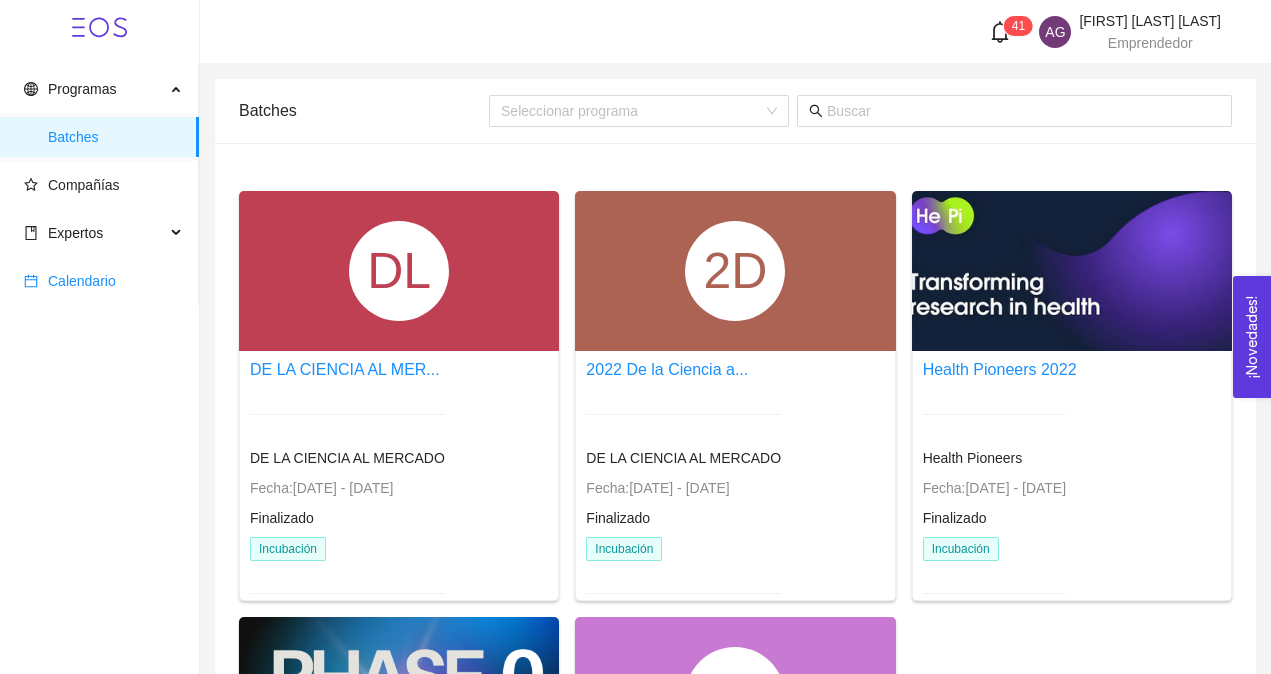 click on "Calendario" at bounding box center (82, 281) 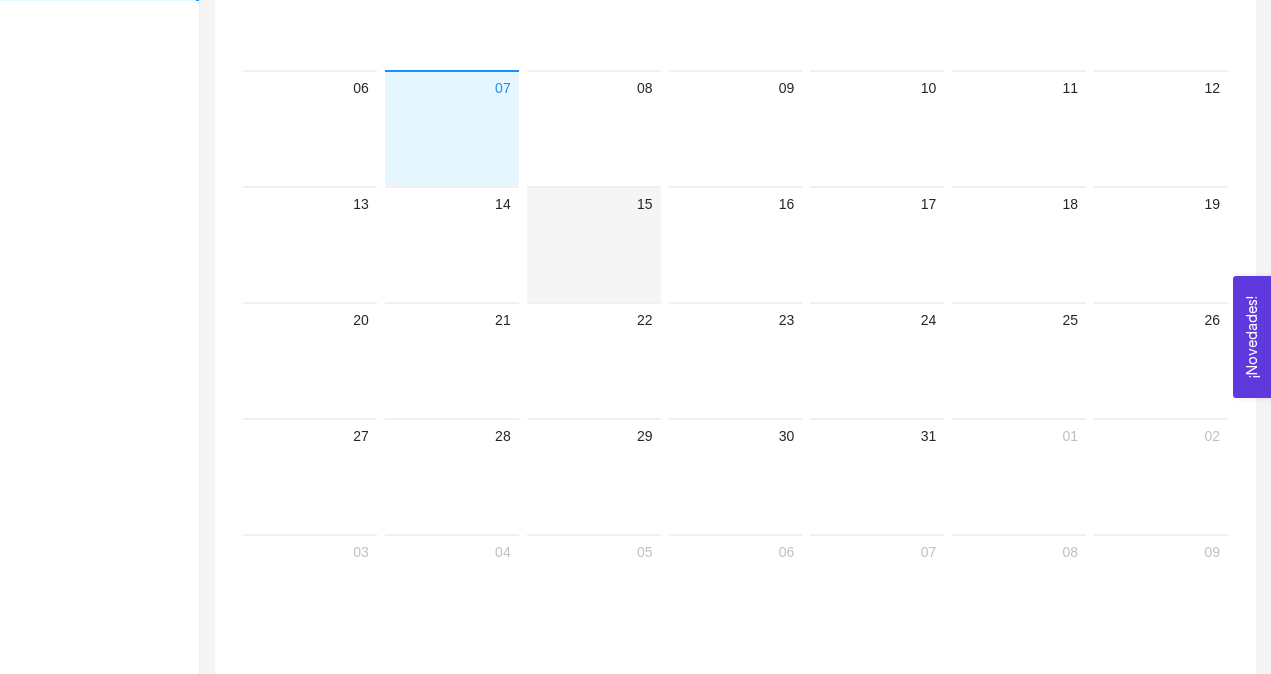 scroll, scrollTop: 0, scrollLeft: 0, axis: both 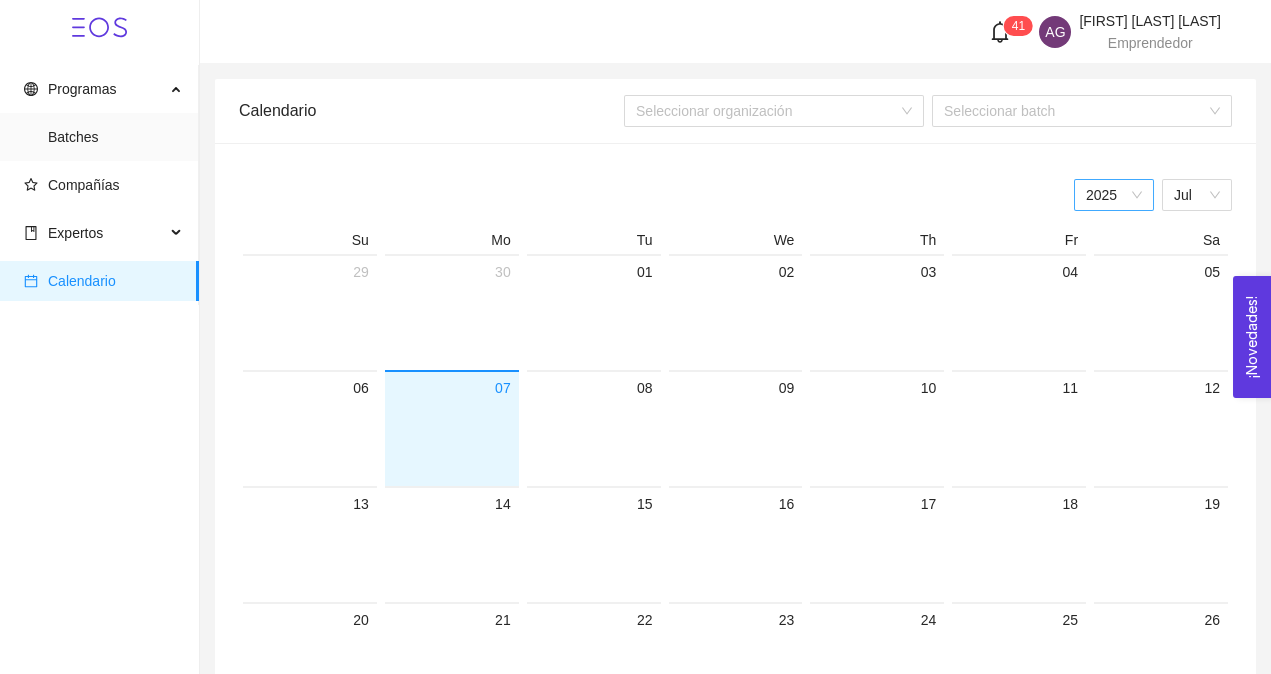 click on "2025" at bounding box center [1114, 195] 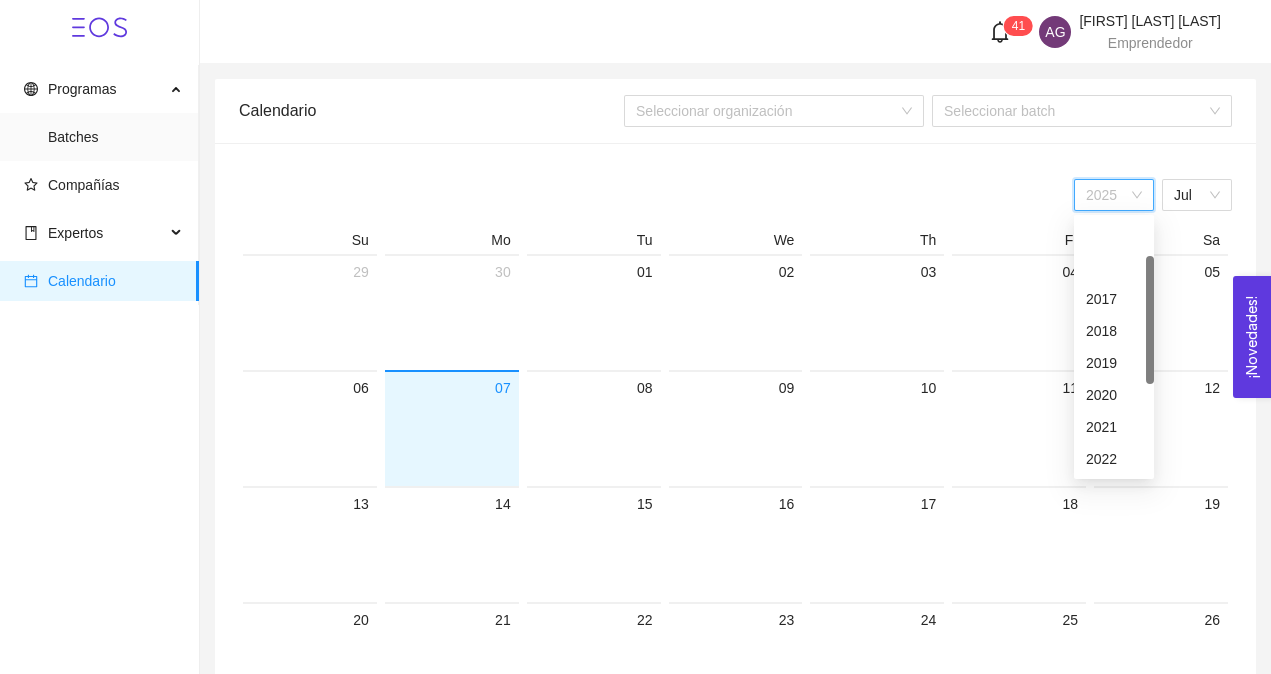 scroll, scrollTop: 95, scrollLeft: 0, axis: vertical 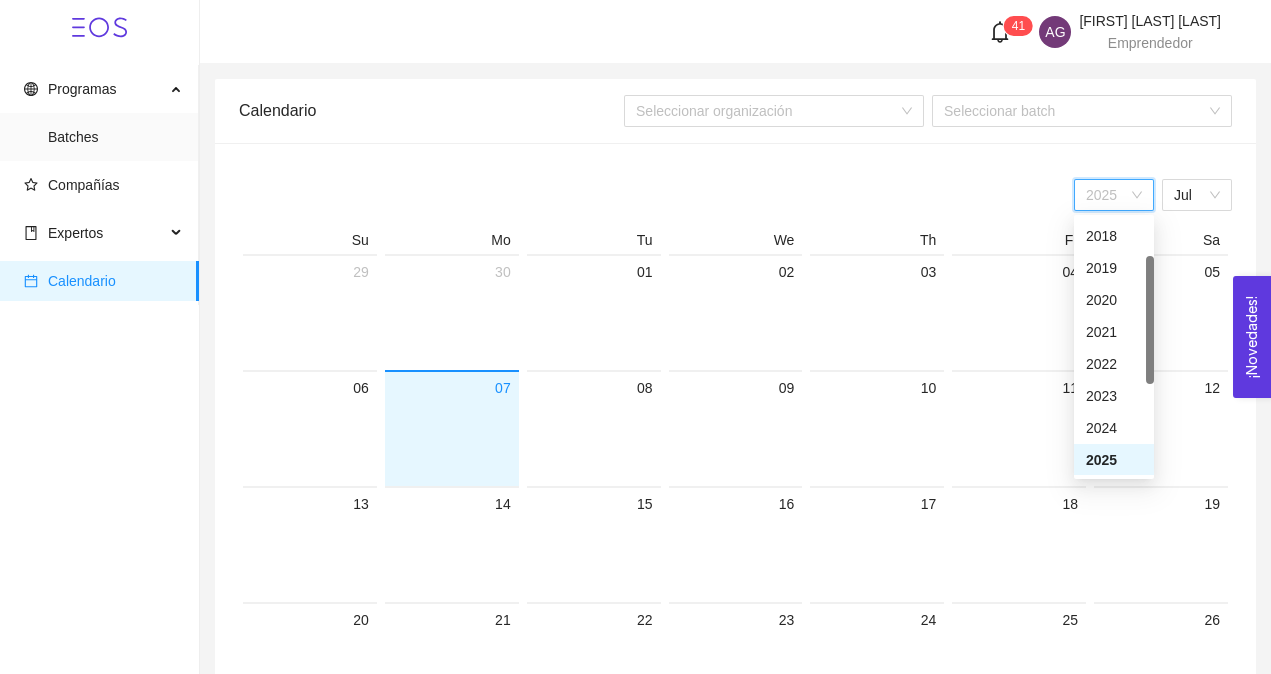 click on "[YEAR] [MONTH] [YEAR] [YEAR] [YEAR] [YEAR] [YEAR] [YEAR] [YEAR] [YEAR] [YEAR] [YEAR] [YEAR] [YEAR] [YEAR]" at bounding box center (735, 195) 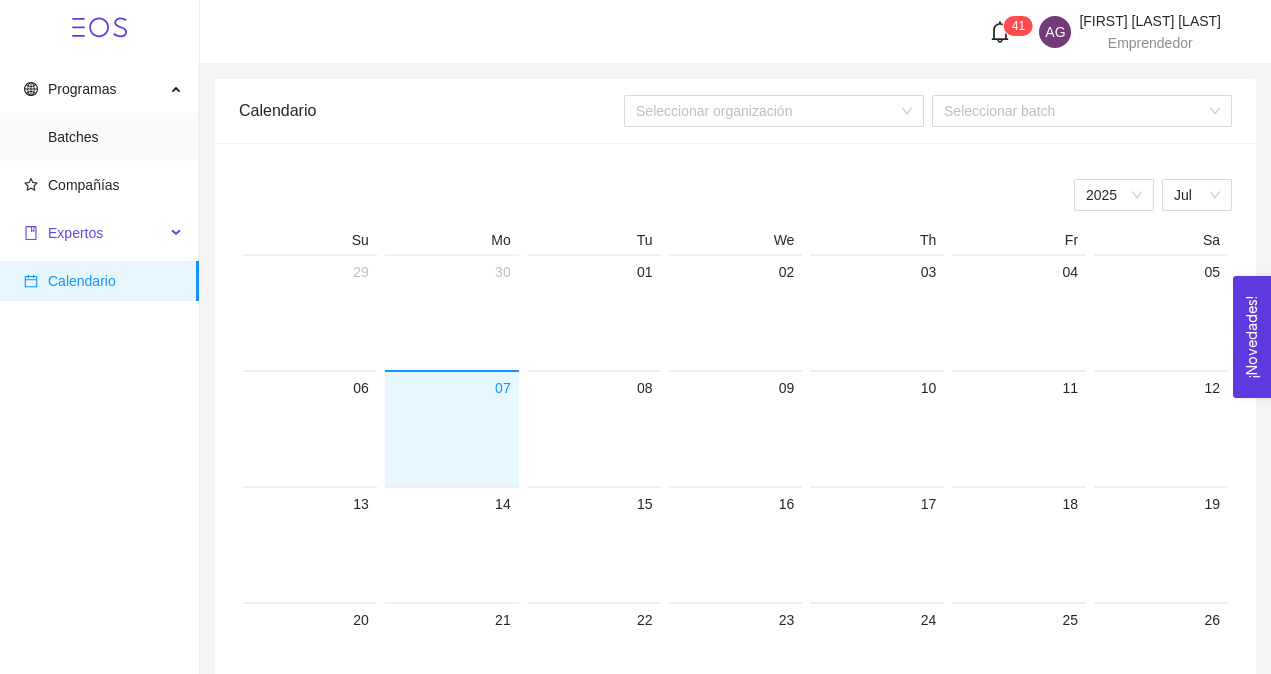 click on "Expertos" at bounding box center [75, 233] 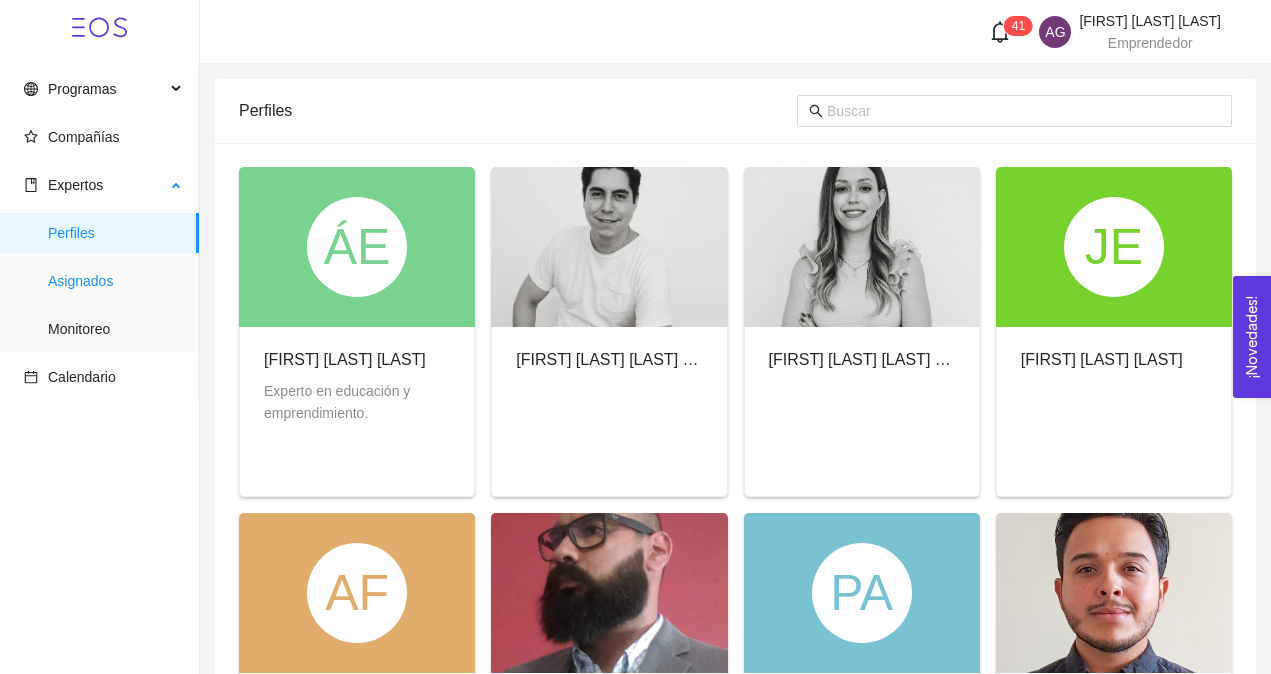 click on "Asignados" at bounding box center (115, 281) 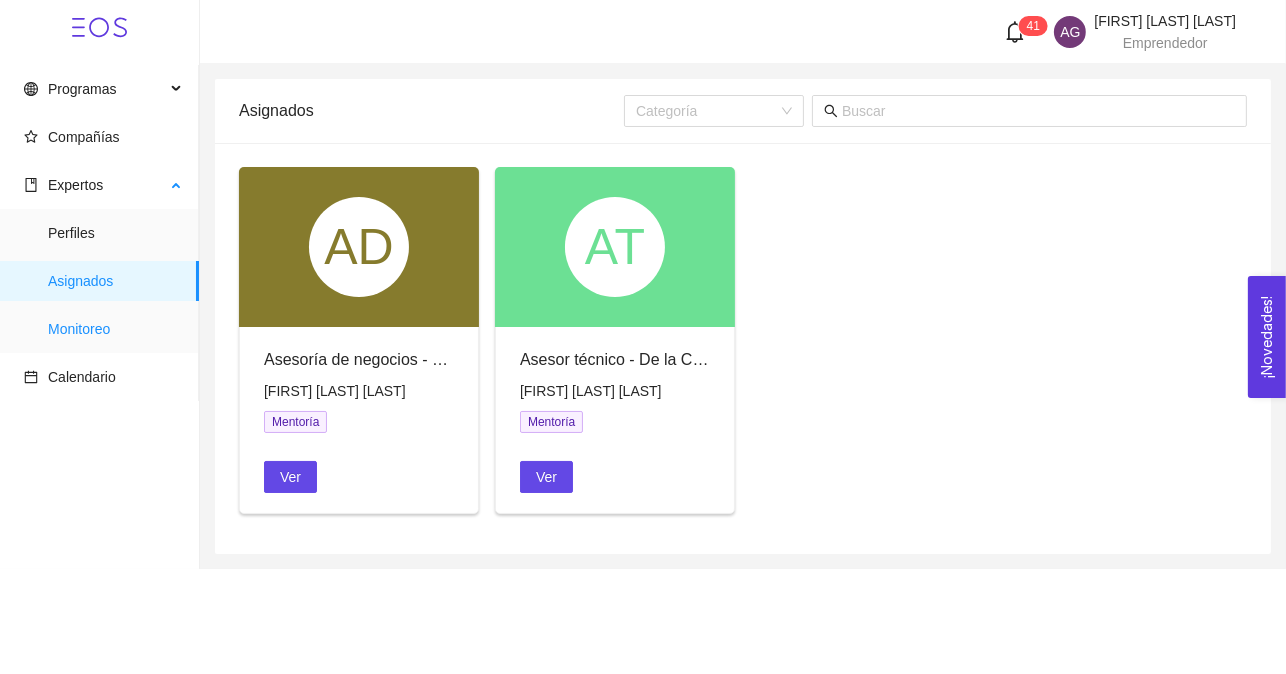 click on "Monitoreo" at bounding box center (115, 329) 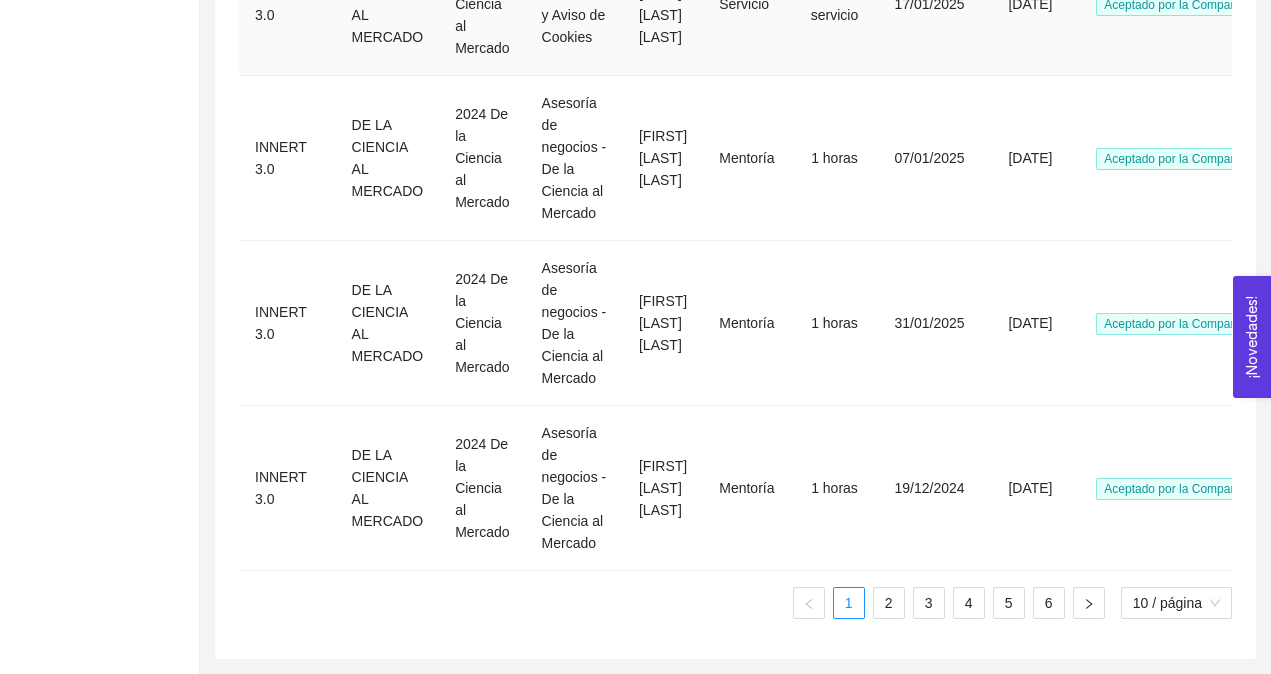 scroll, scrollTop: 1344, scrollLeft: 0, axis: vertical 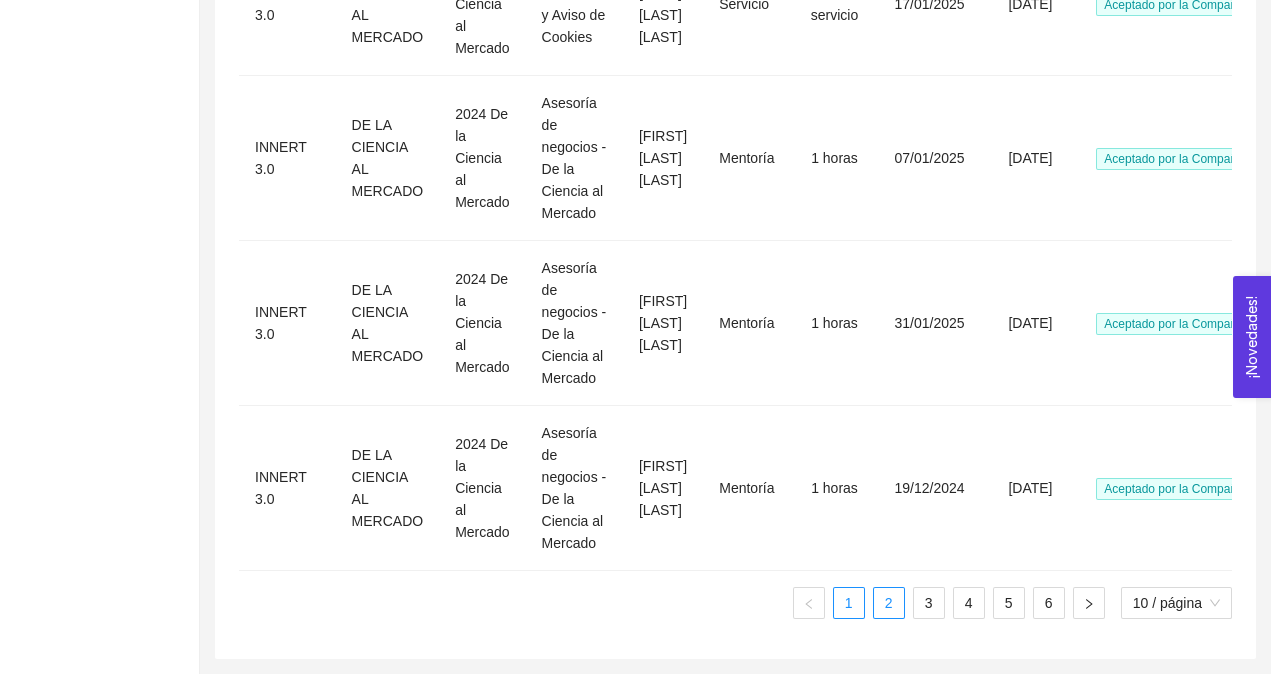 click on "2" at bounding box center [889, 603] 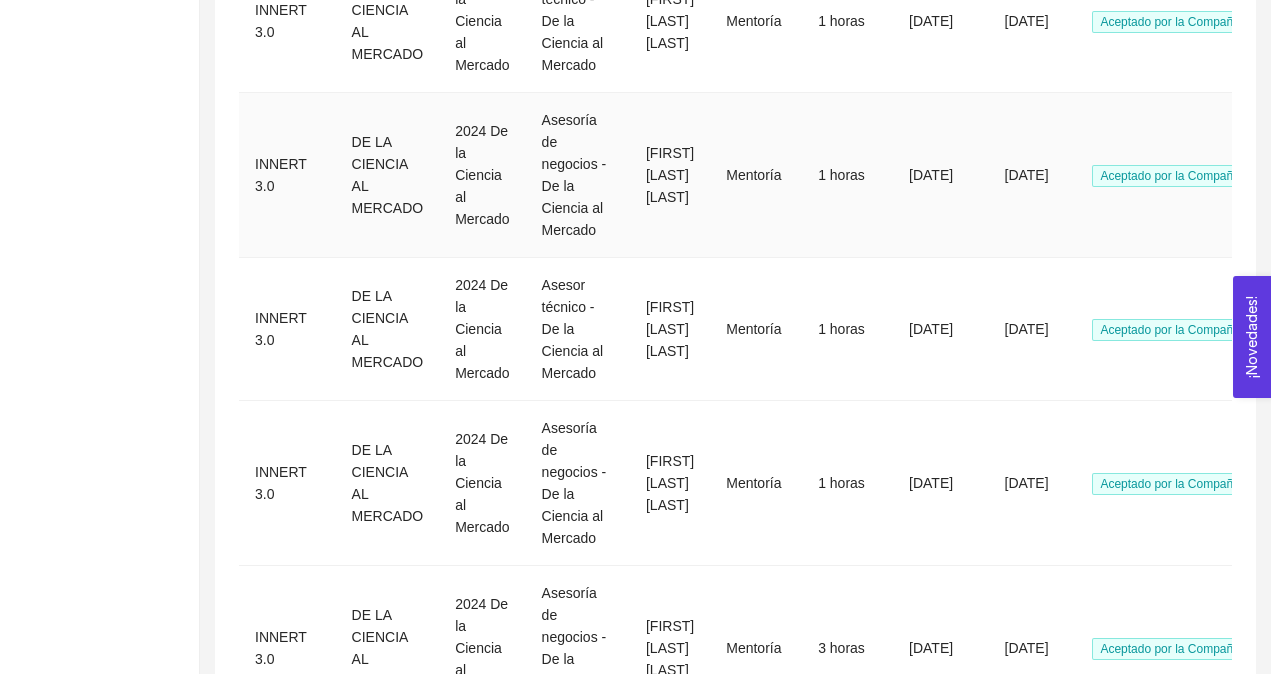 scroll, scrollTop: 1212, scrollLeft: 0, axis: vertical 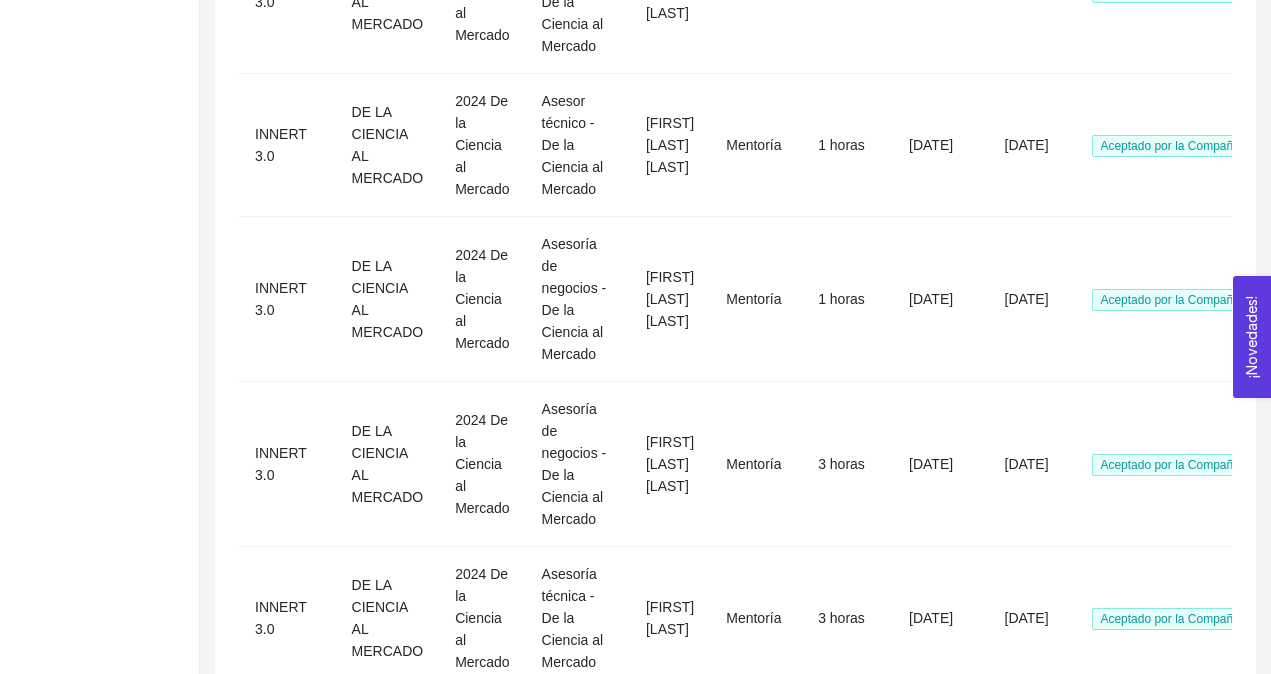 click on "3" at bounding box center [929, 722] 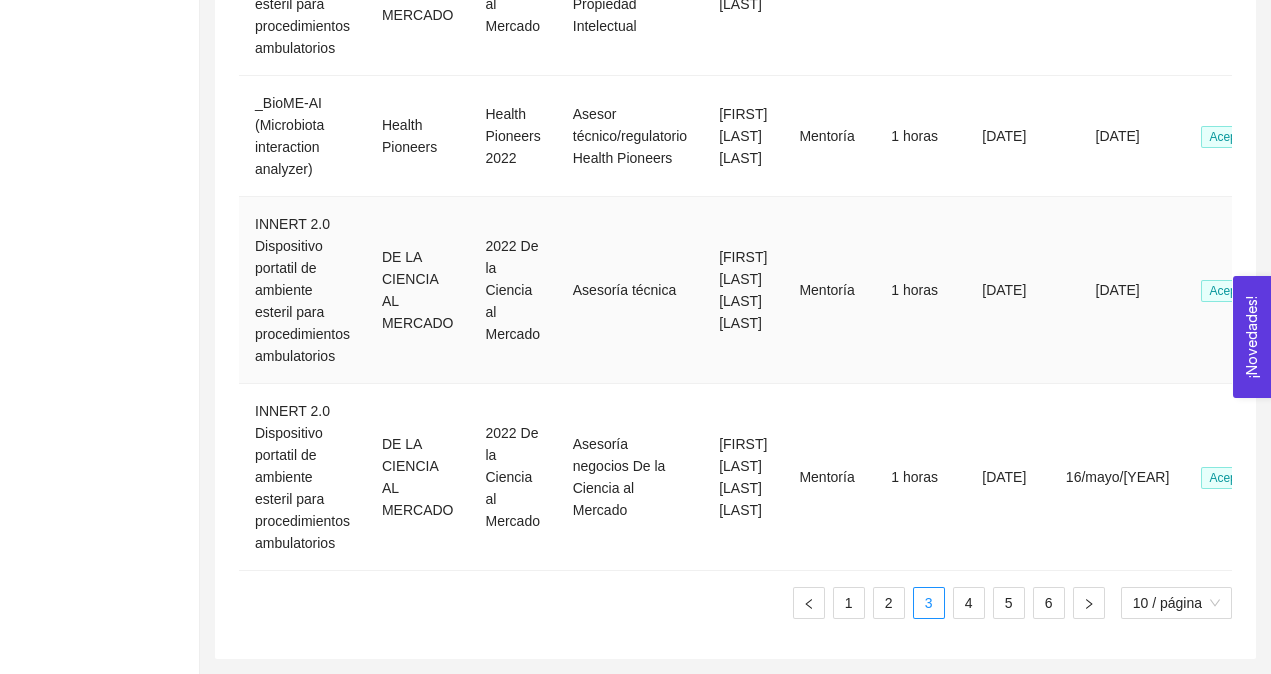 scroll, scrollTop: 1344, scrollLeft: 0, axis: vertical 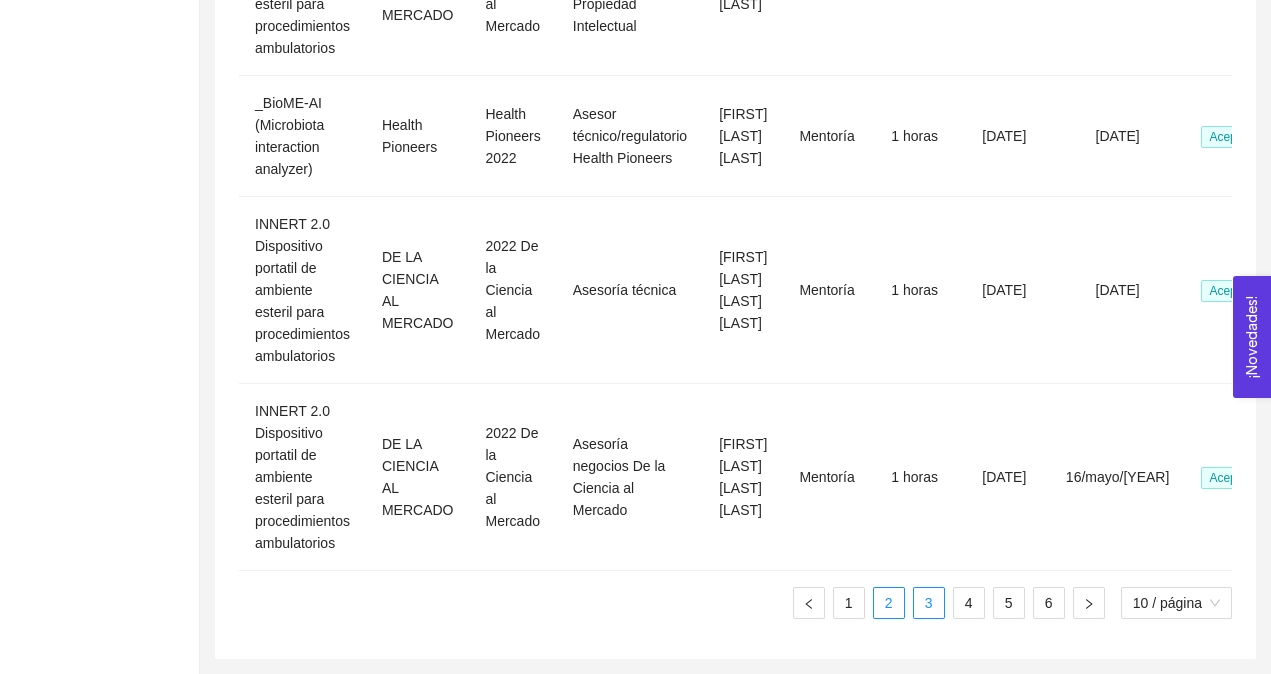 click on "2" at bounding box center (889, 603) 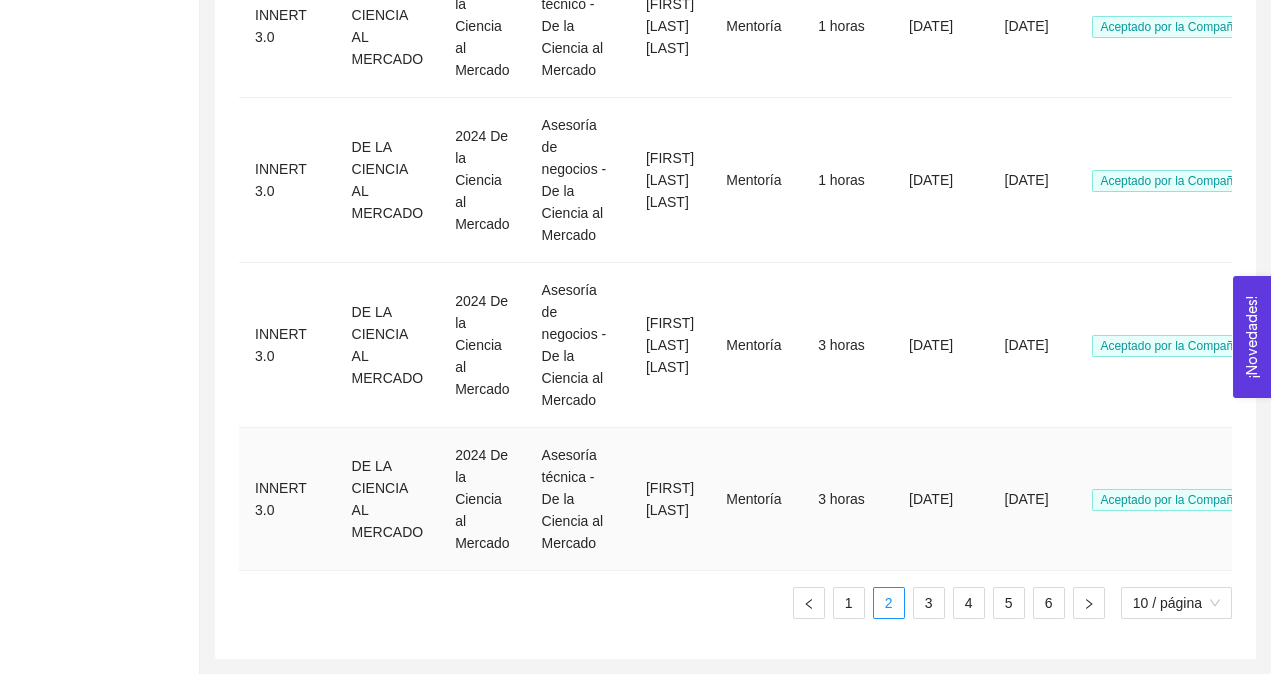 scroll, scrollTop: 1212, scrollLeft: 0, axis: vertical 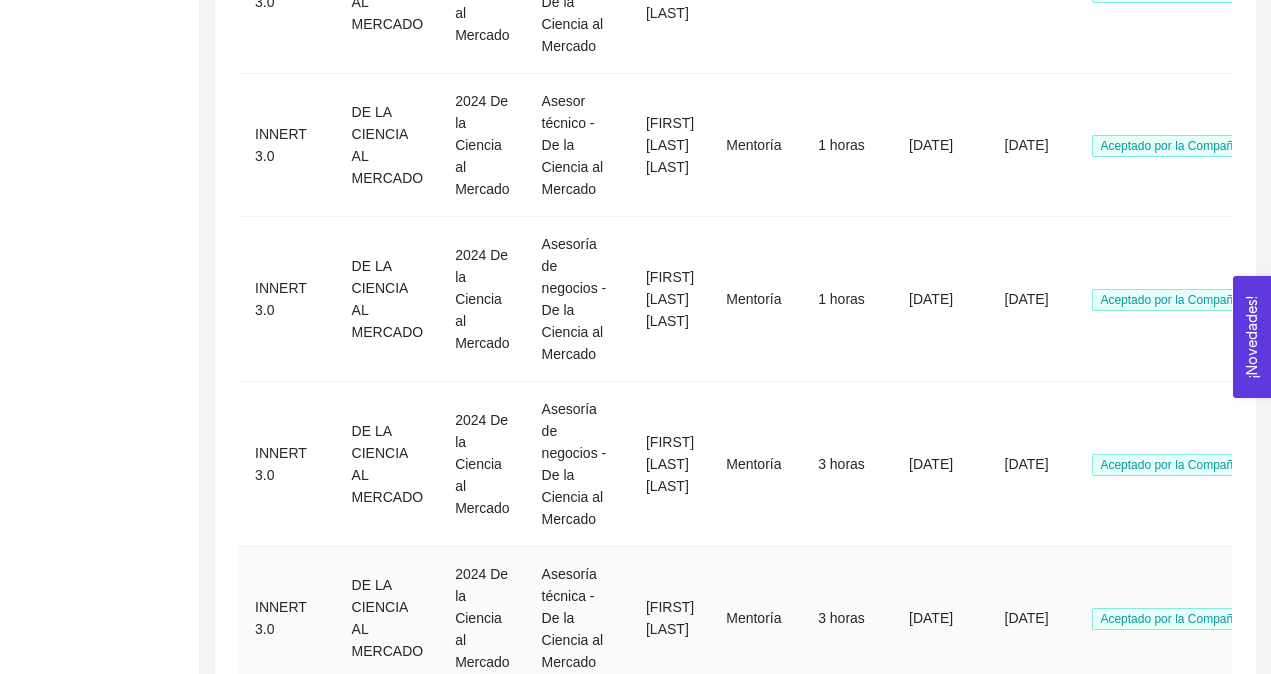 click on "Mentoría" at bounding box center [753, 618] 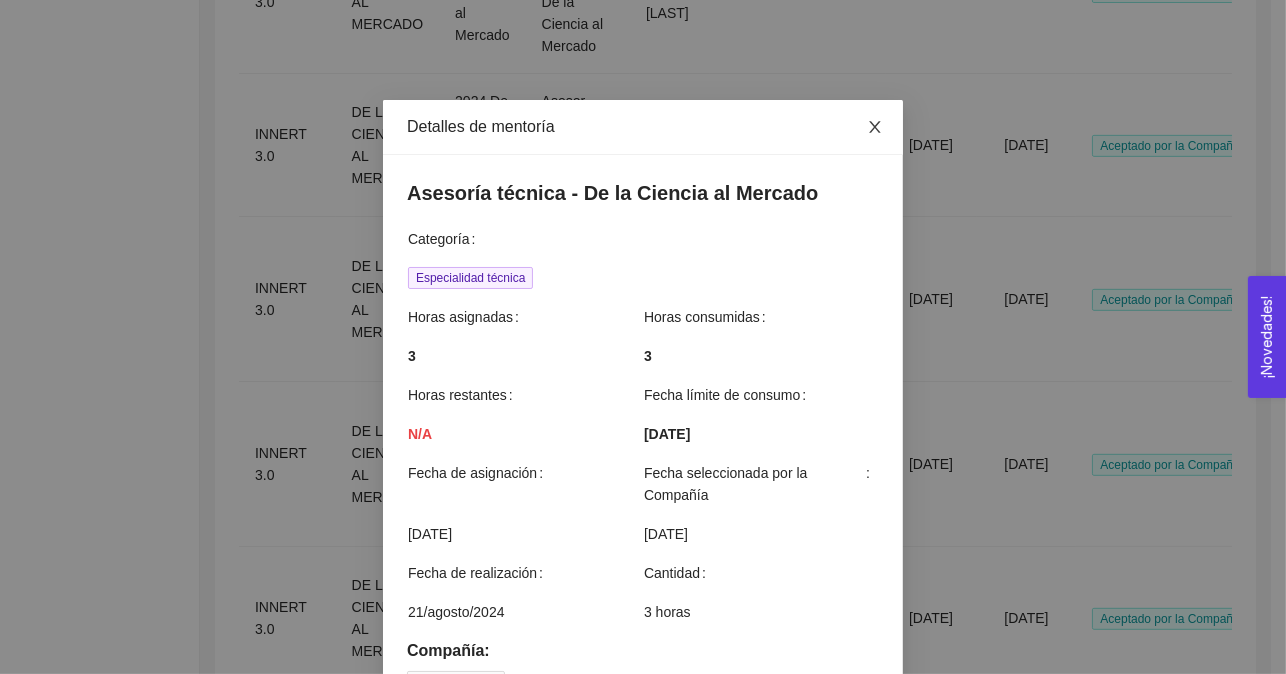 click at bounding box center (874, 127) 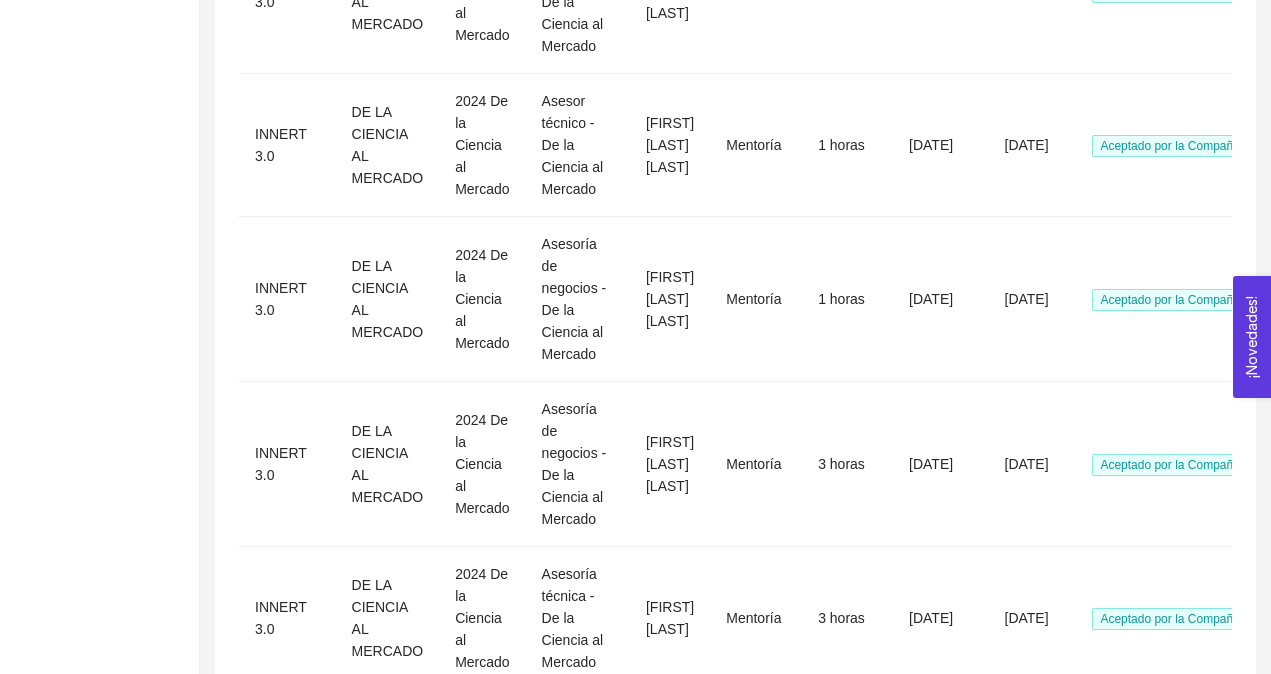 click on "Programas Compañías Expertos Perfiles Asignados Monitoreo Calendario" at bounding box center (99, -177) 